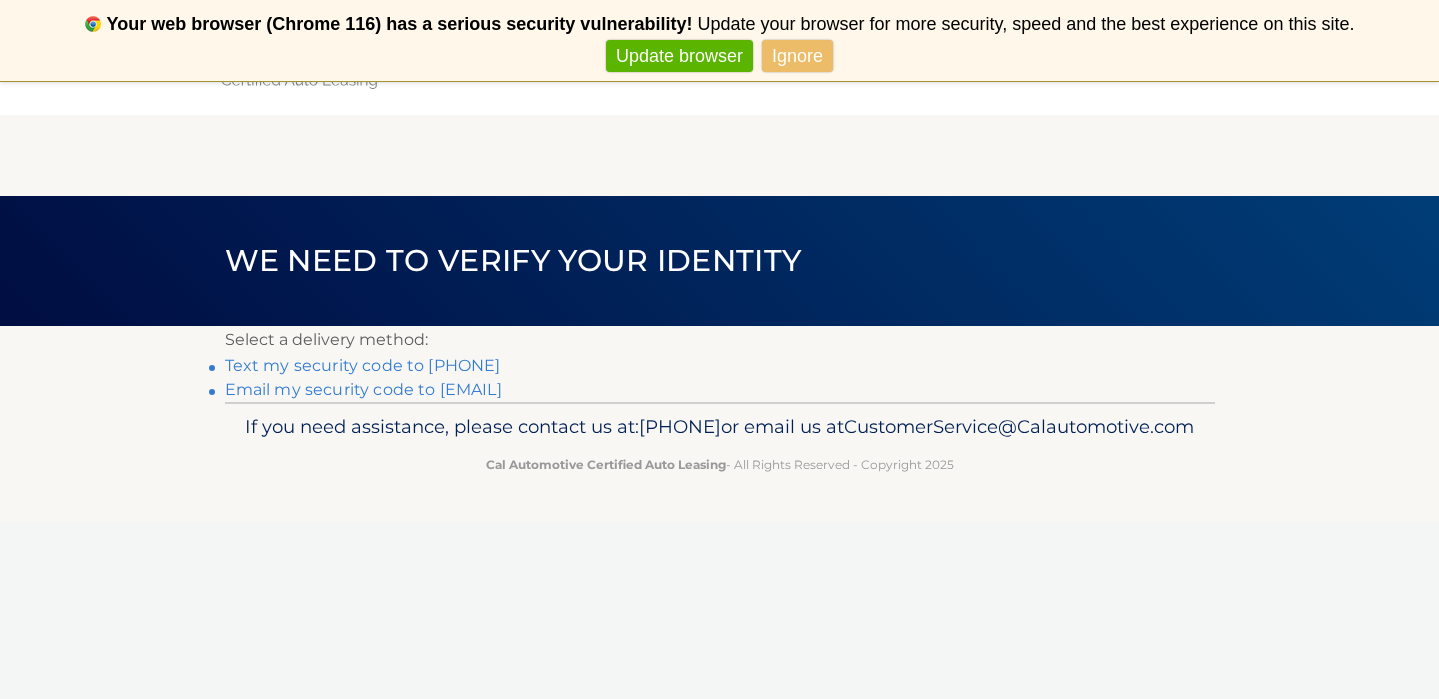 scroll, scrollTop: 0, scrollLeft: 0, axis: both 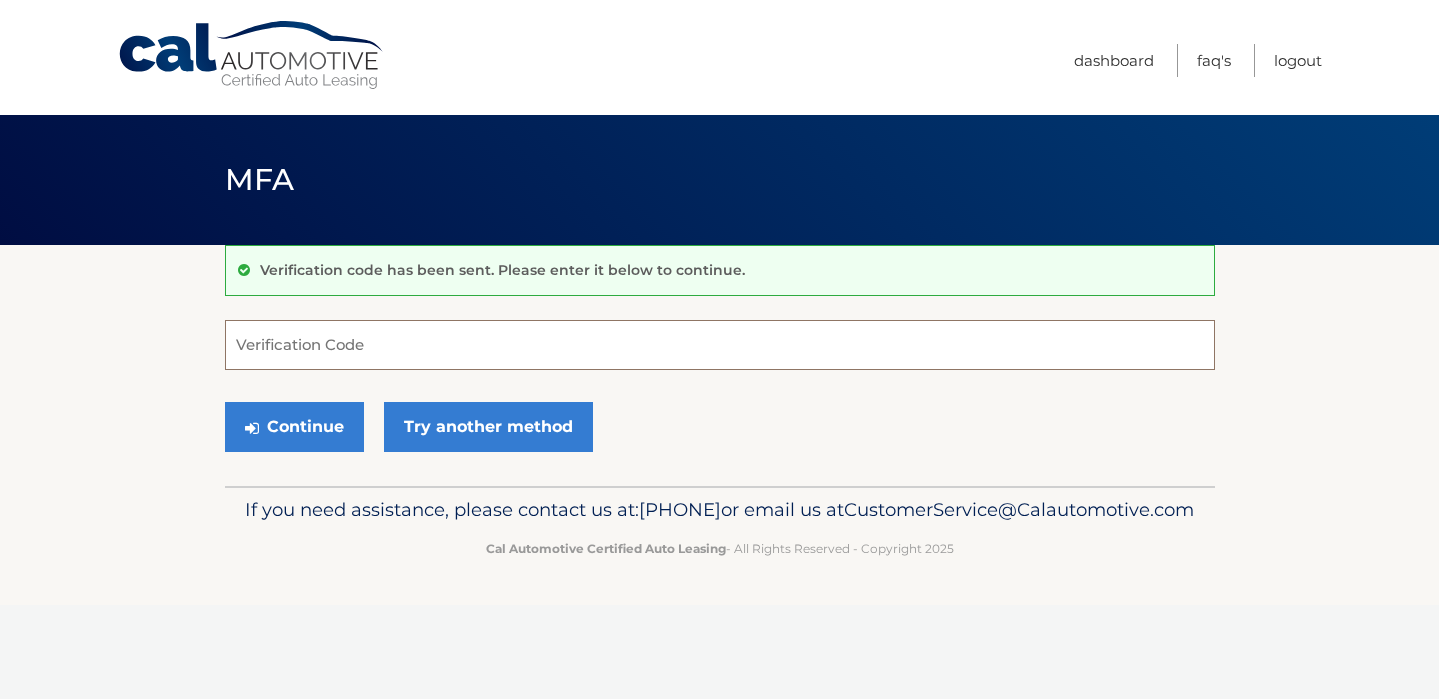 click on "Verification Code" at bounding box center [720, 345] 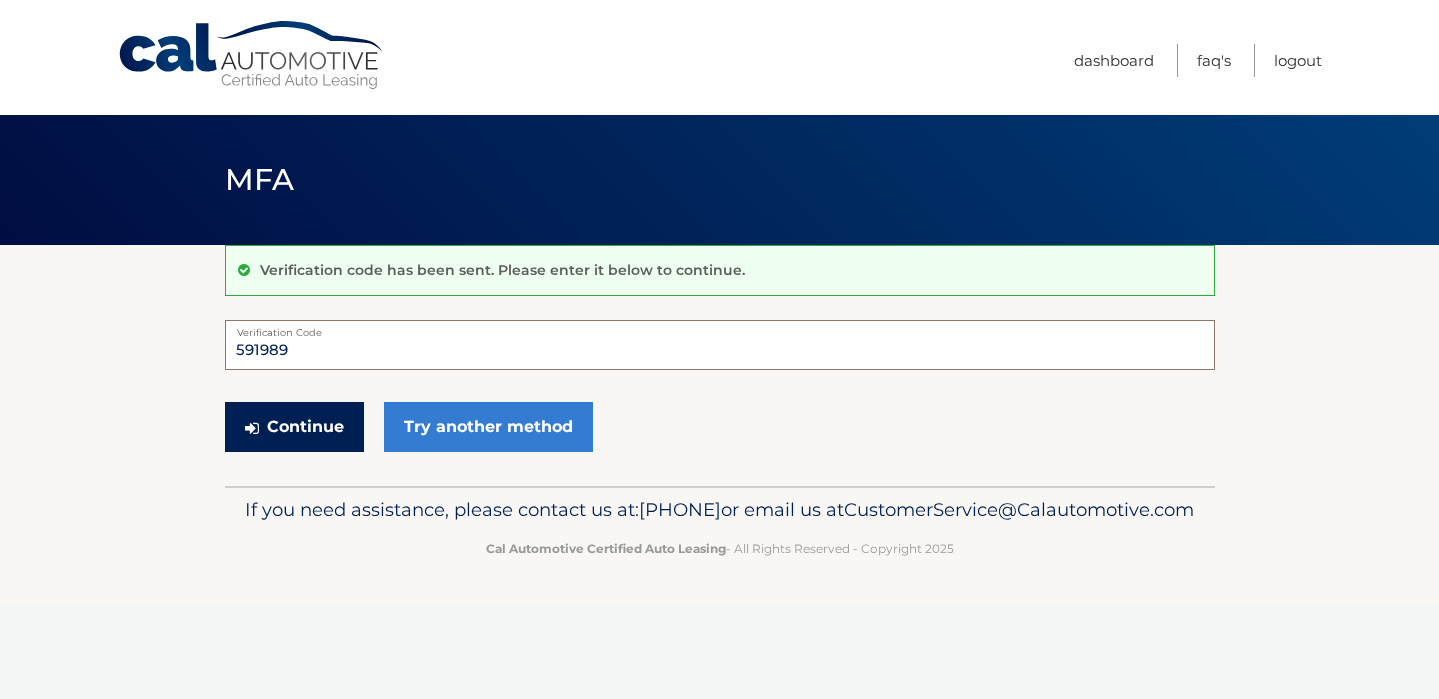 type on "591989" 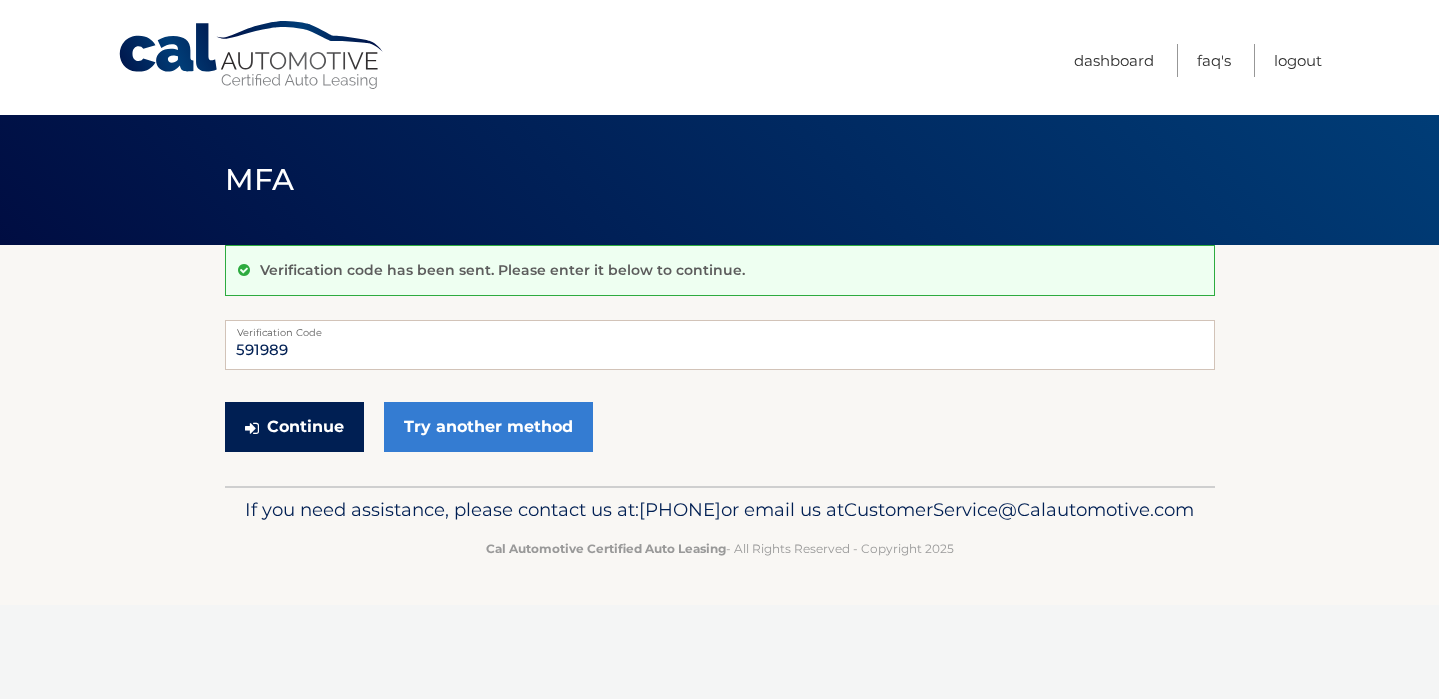 click on "Continue" at bounding box center (294, 427) 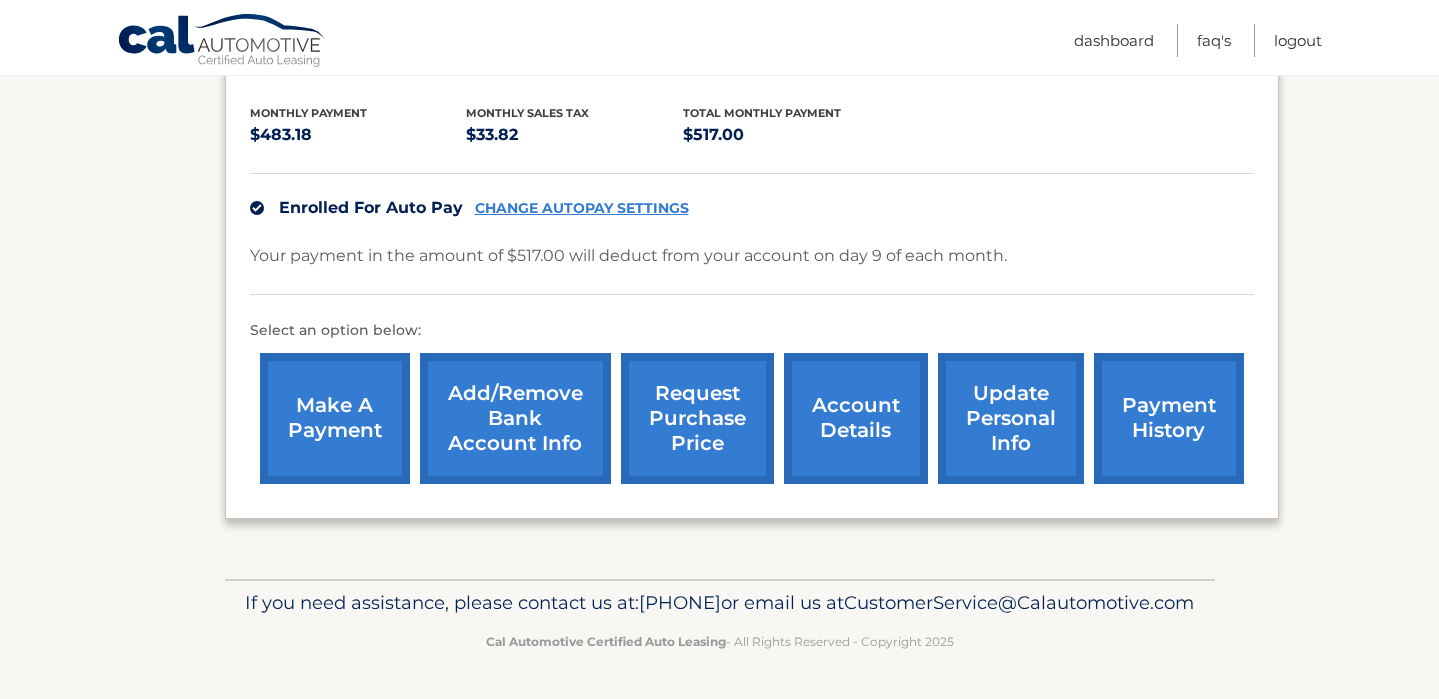 scroll, scrollTop: 437, scrollLeft: 0, axis: vertical 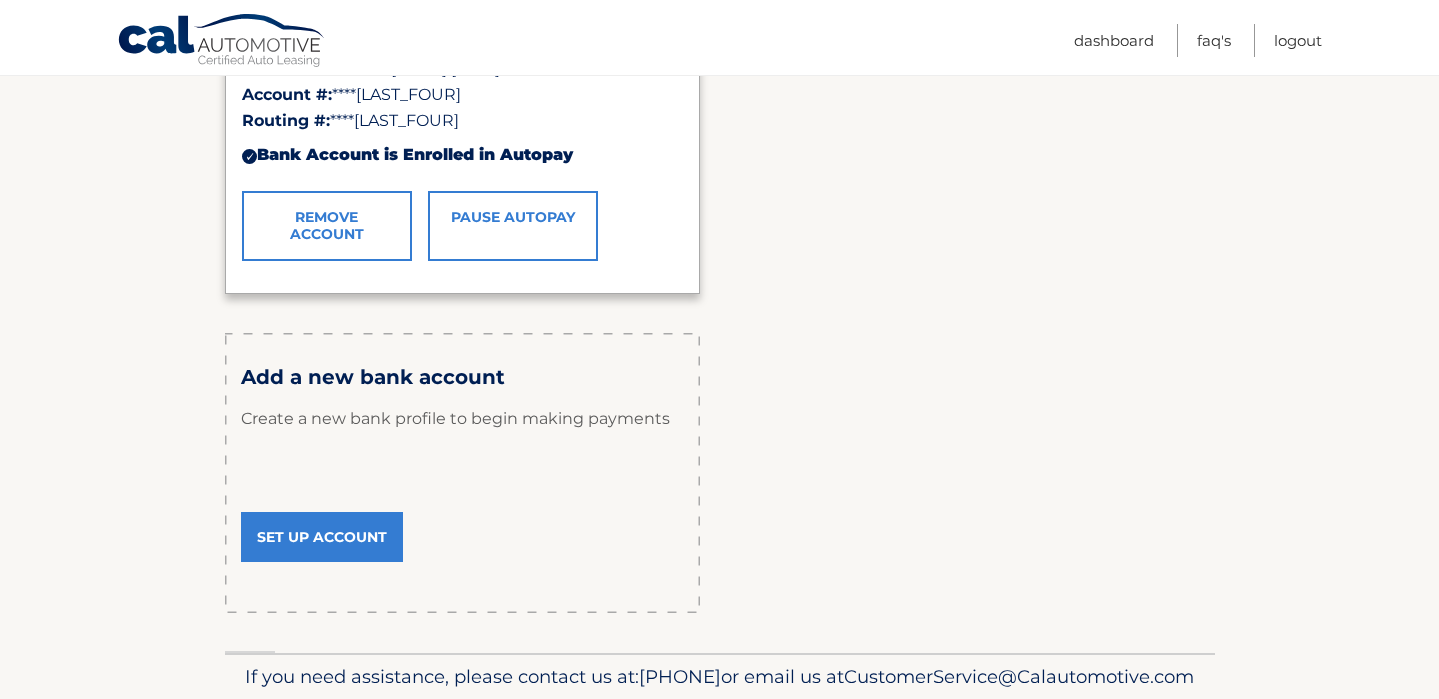 click on "Set Up Account" at bounding box center (322, 537) 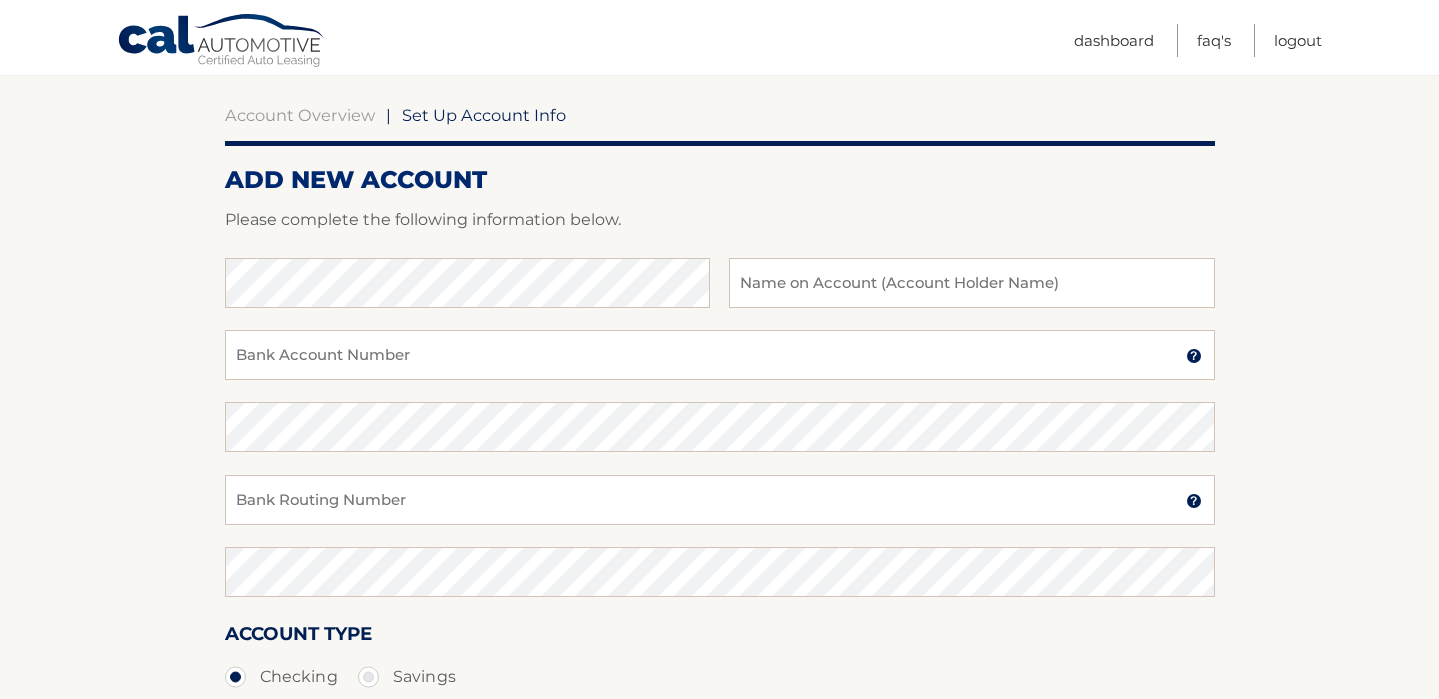 scroll, scrollTop: 181, scrollLeft: 0, axis: vertical 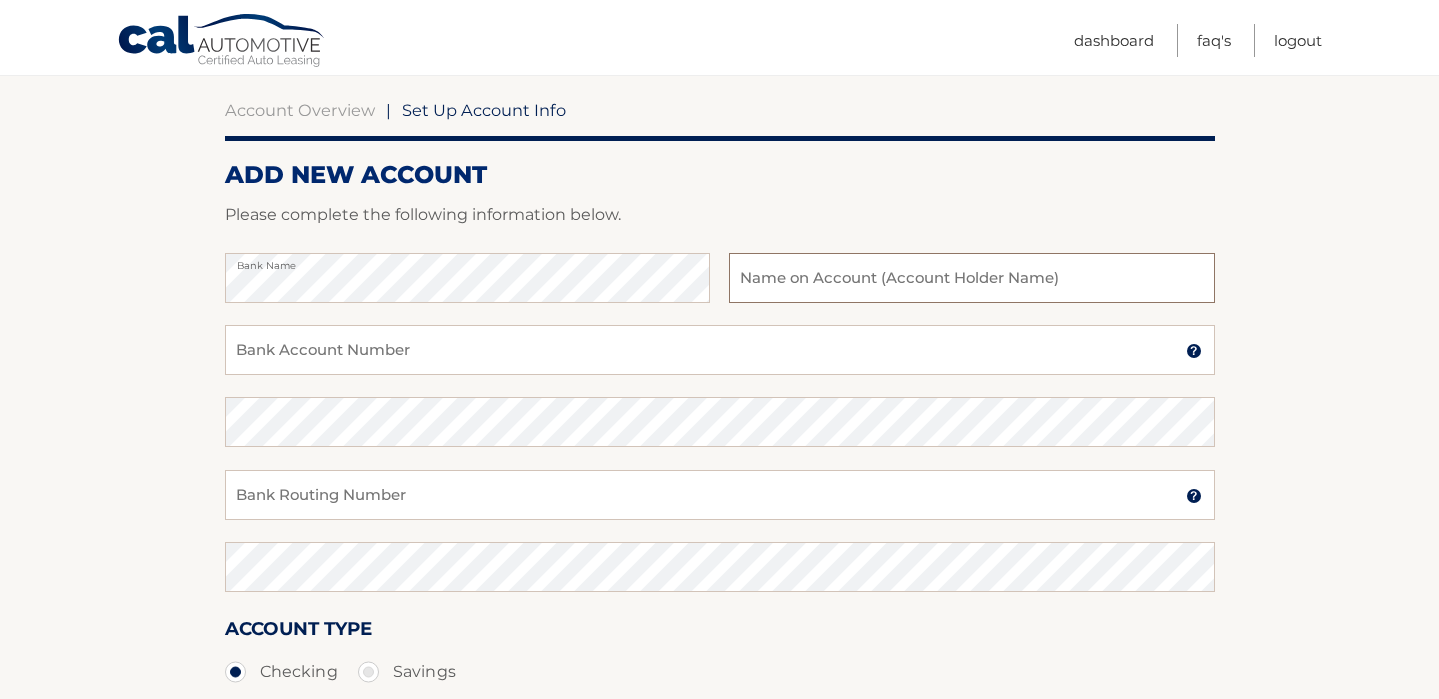 click at bounding box center (971, 278) 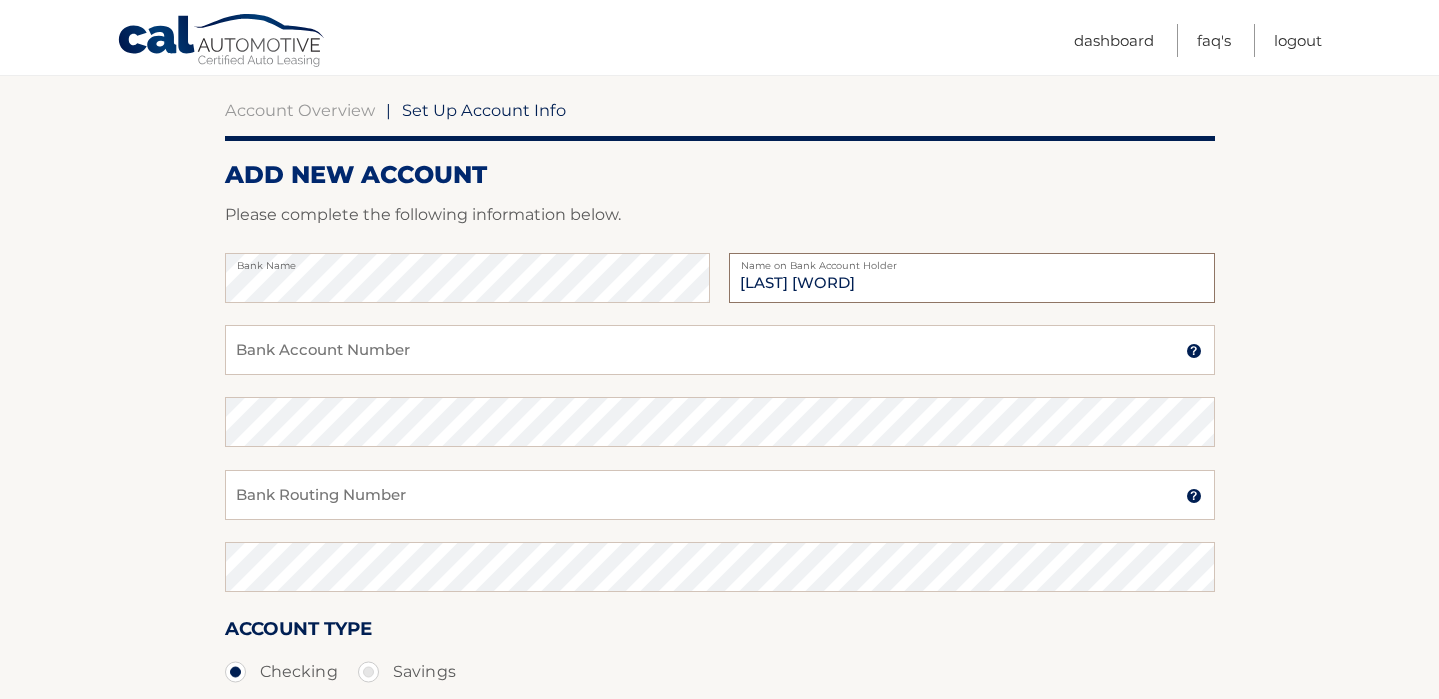 type on "seemann consulting" 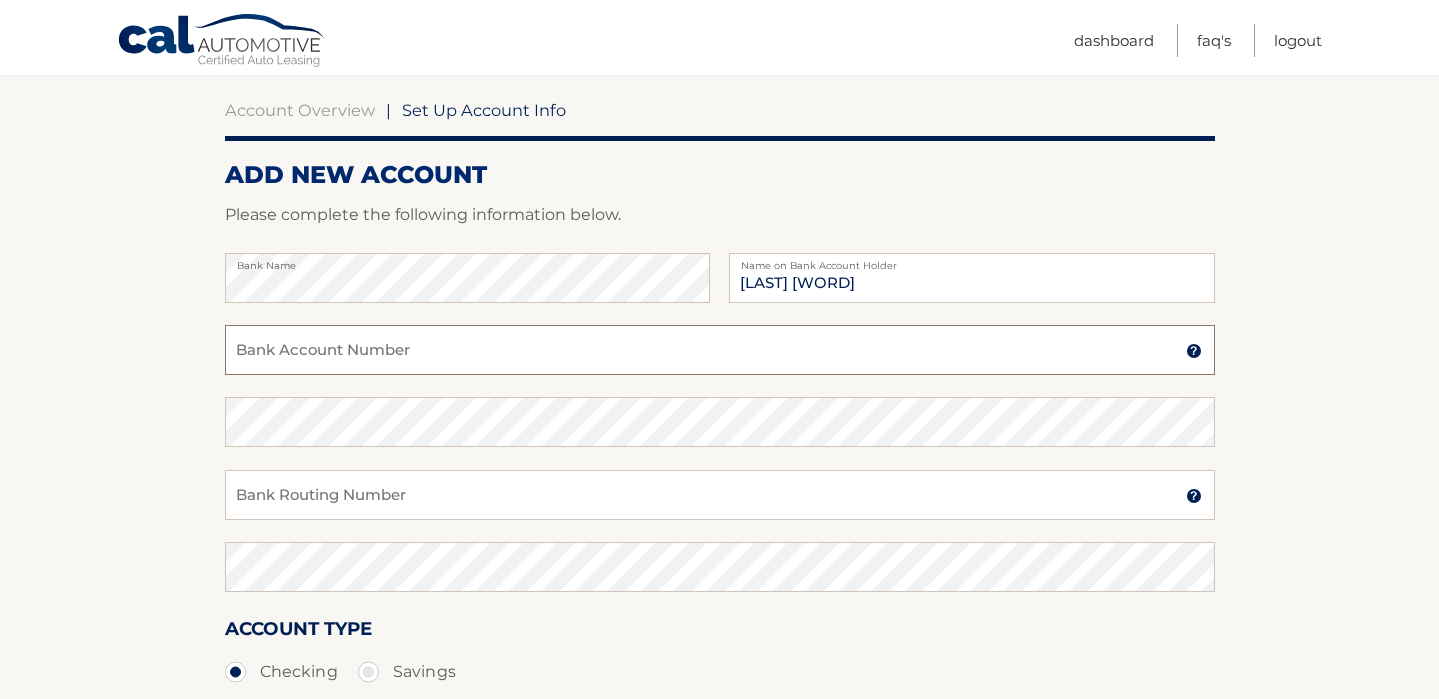 click on "Bank Account Number" at bounding box center (720, 350) 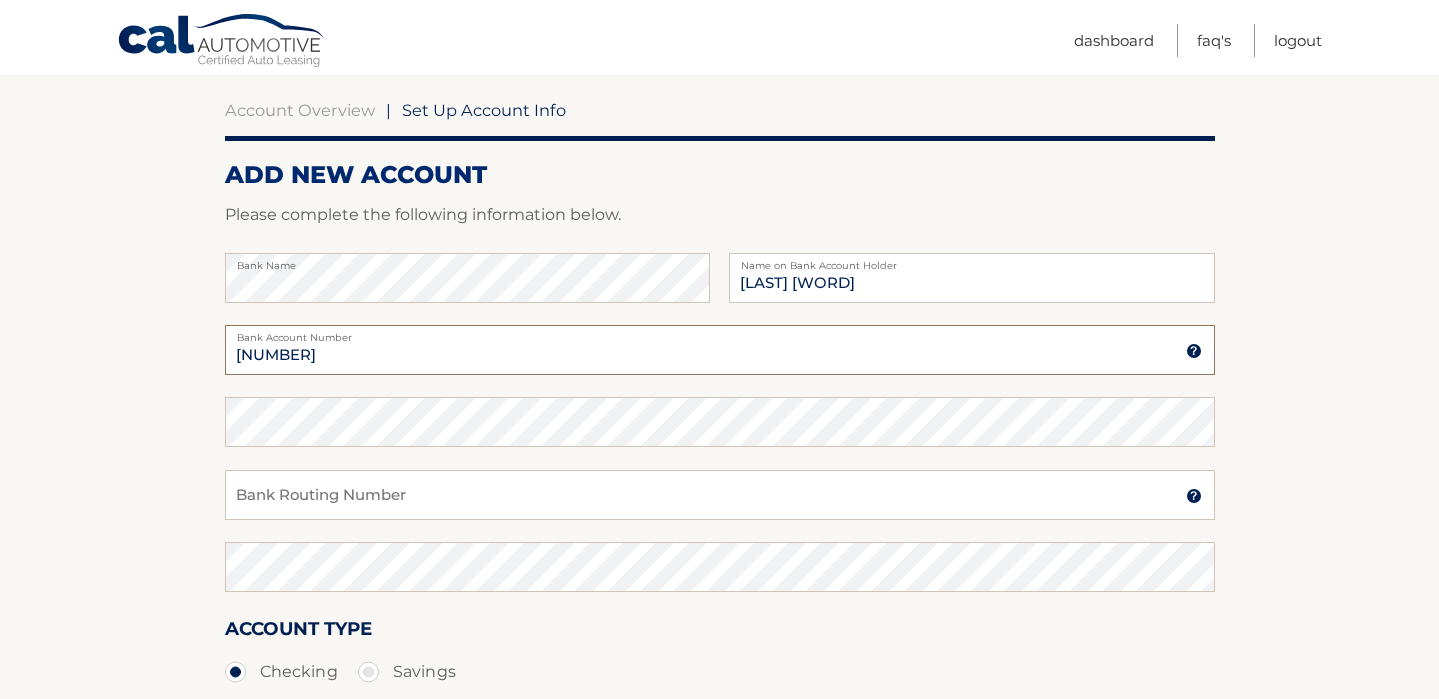 type on "6543332339" 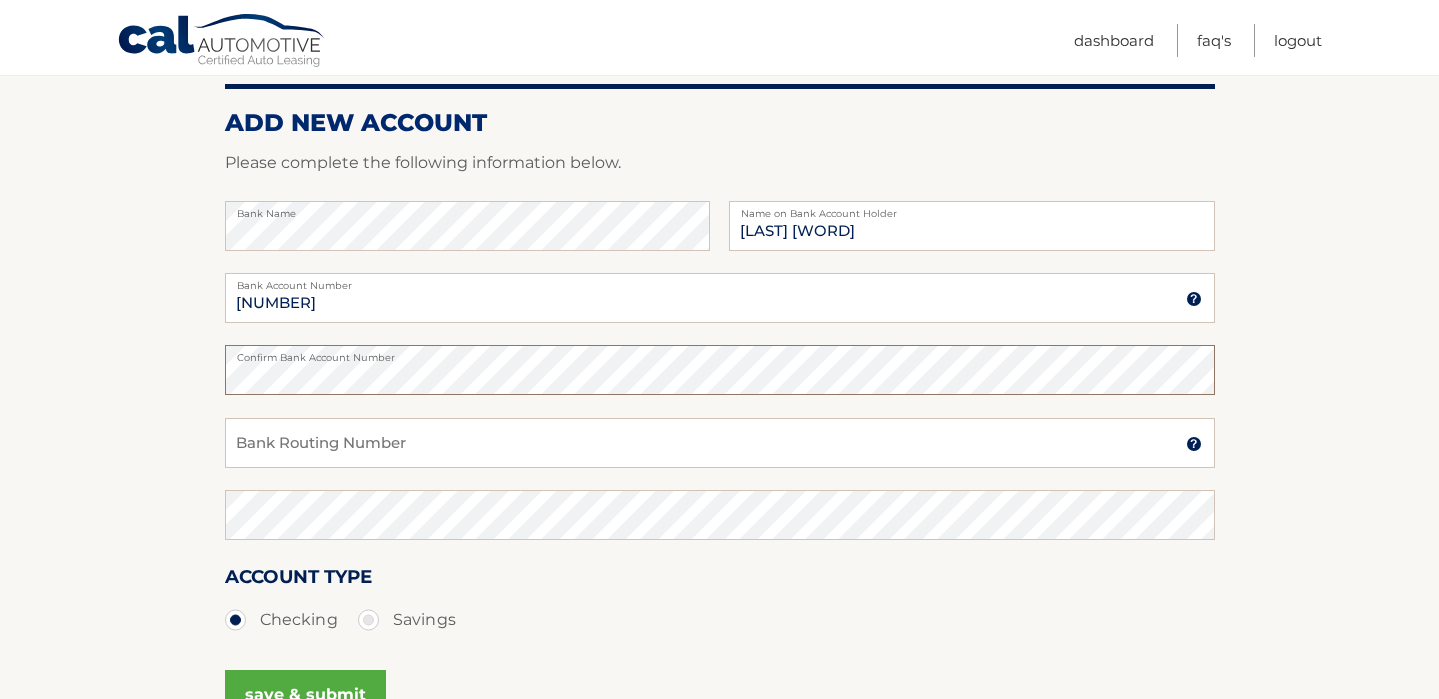 scroll, scrollTop: 237, scrollLeft: 0, axis: vertical 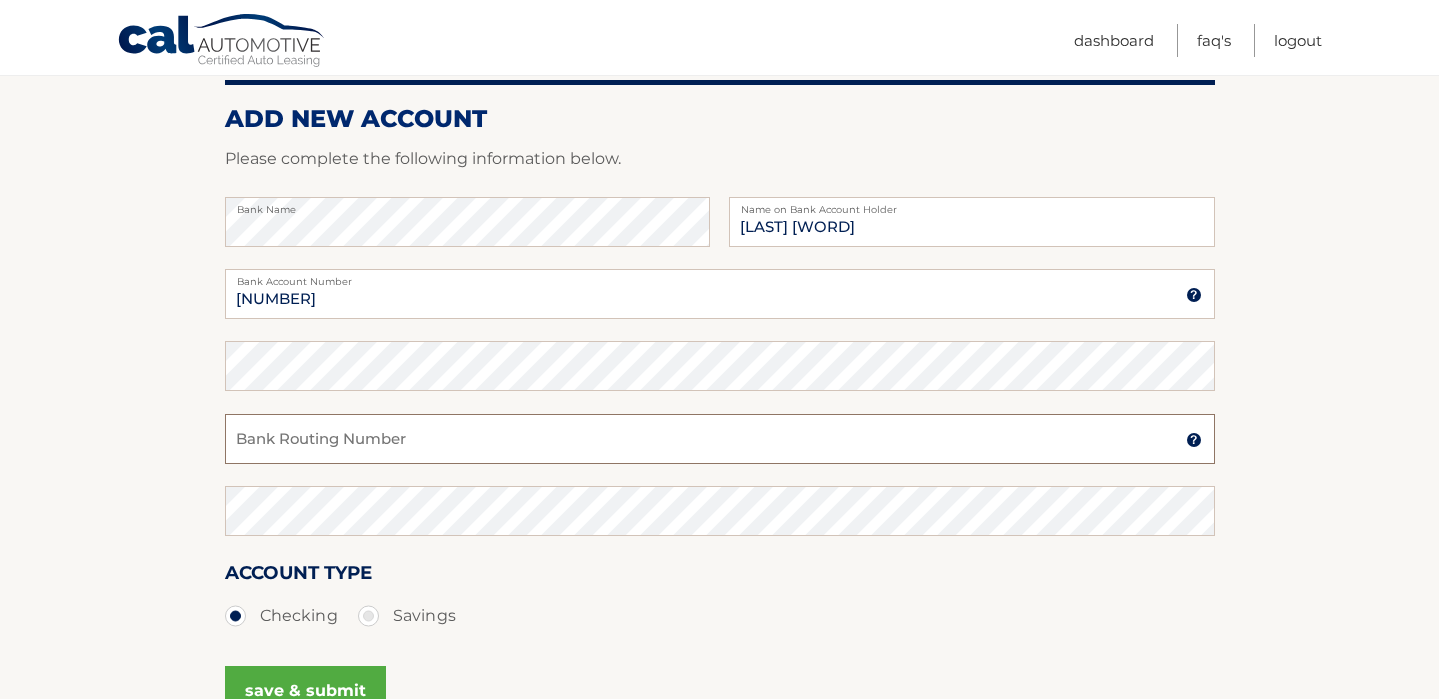 click on "Bank Routing Number" at bounding box center (720, 439) 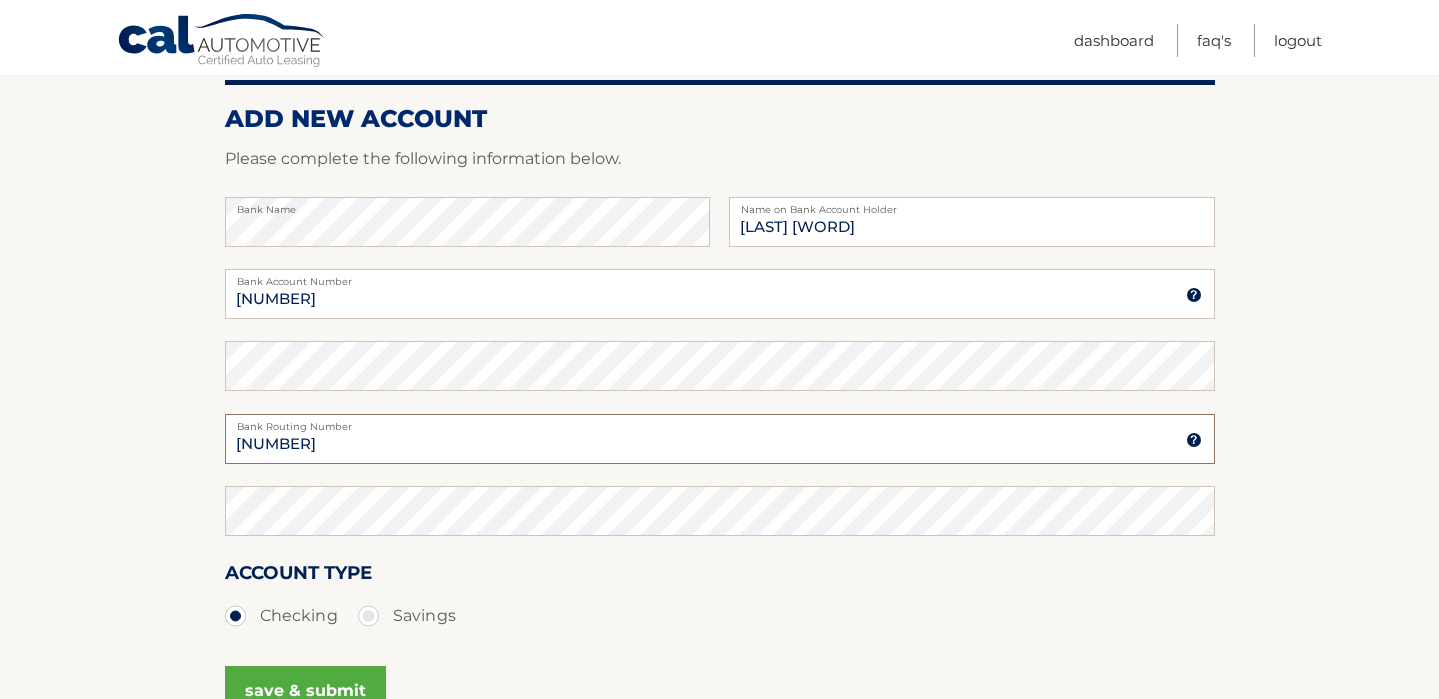 type on "063107513" 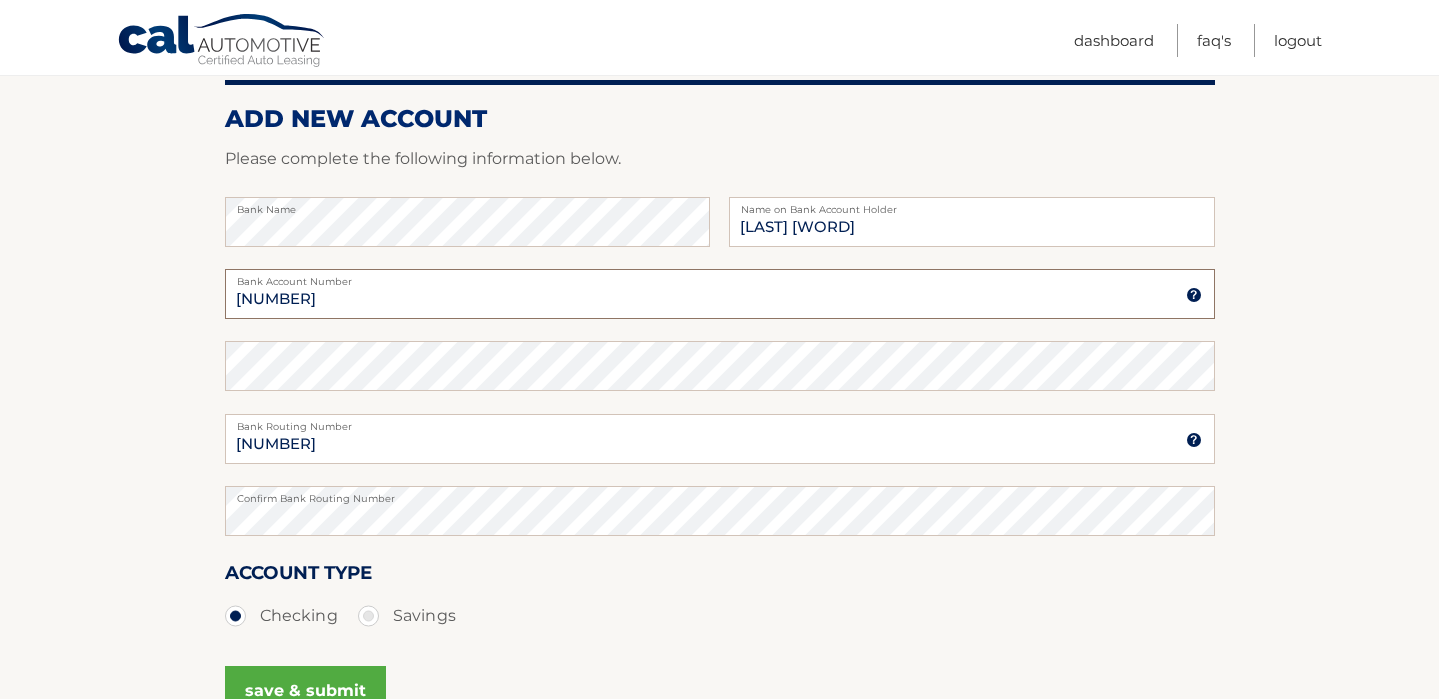 click on "6543332339" at bounding box center (720, 294) 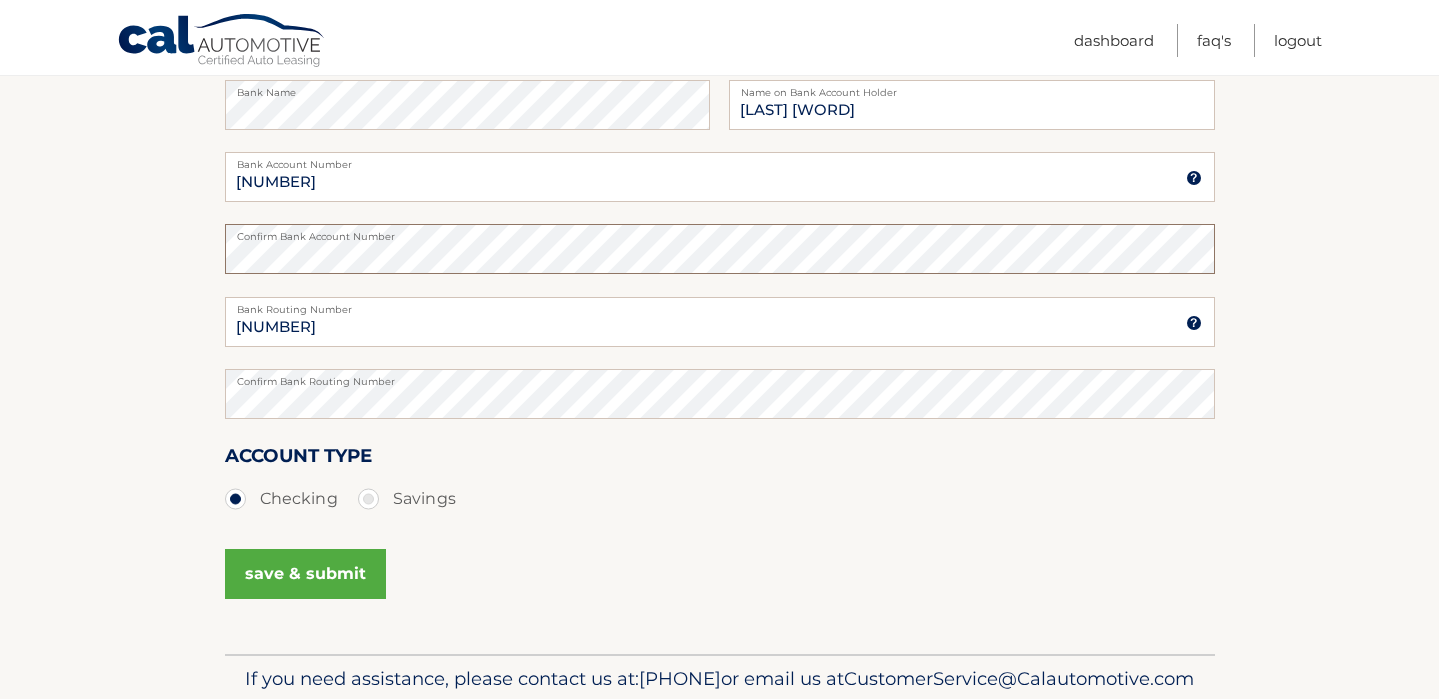scroll, scrollTop: 357, scrollLeft: 0, axis: vertical 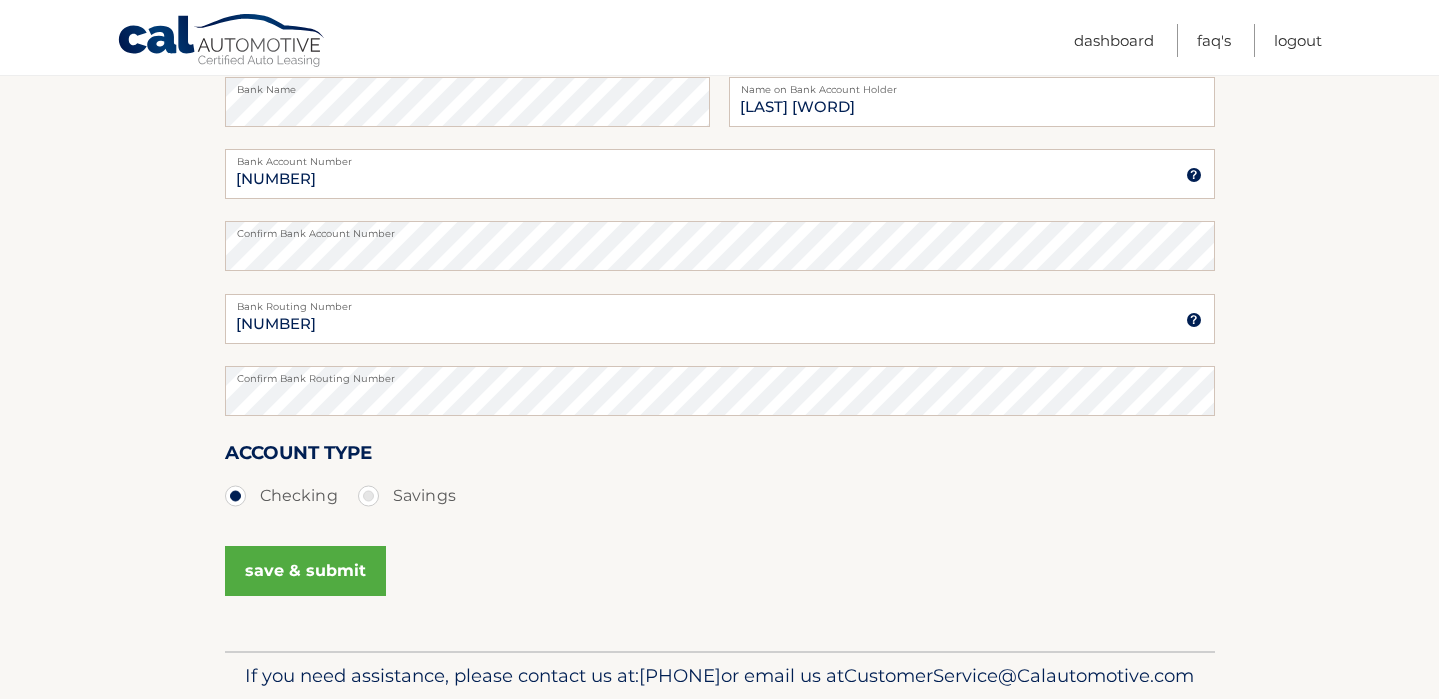 click on "save & submit" at bounding box center [305, 571] 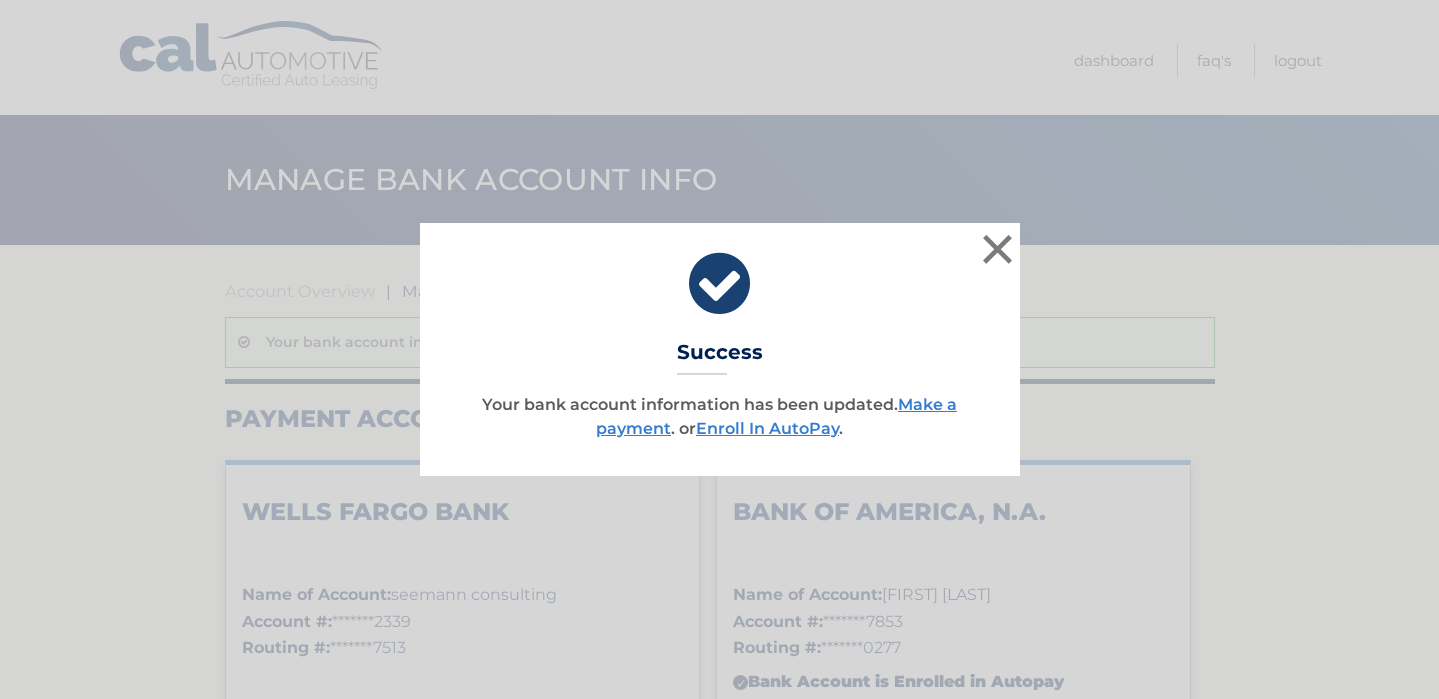 scroll, scrollTop: 0, scrollLeft: 0, axis: both 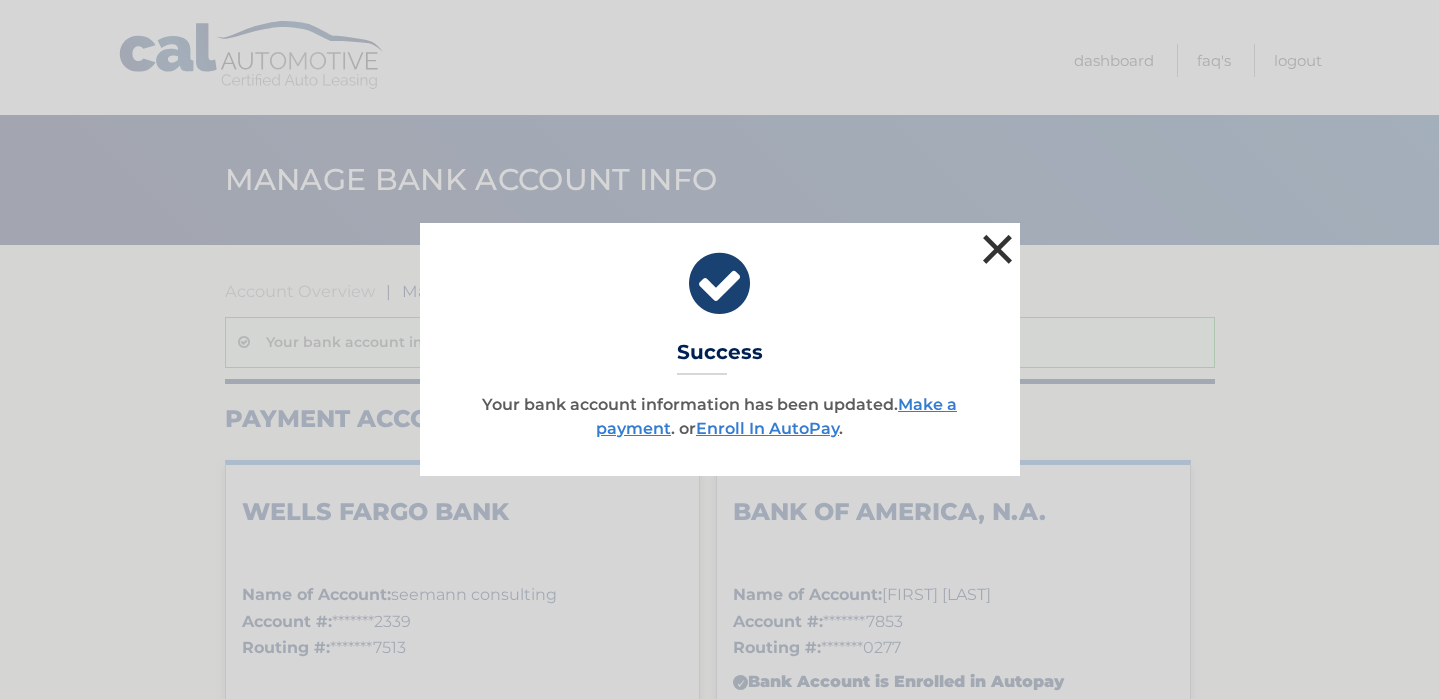 click on "×" at bounding box center [998, 249] 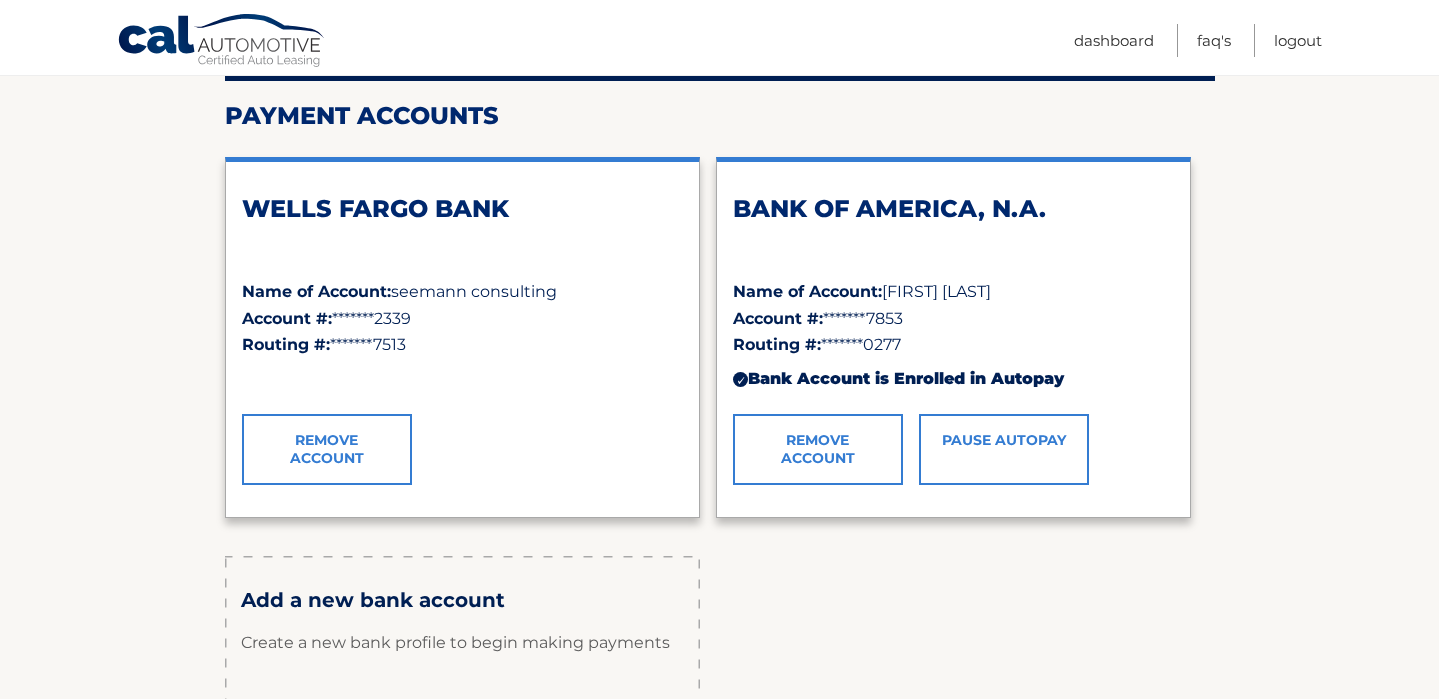scroll, scrollTop: 280, scrollLeft: 0, axis: vertical 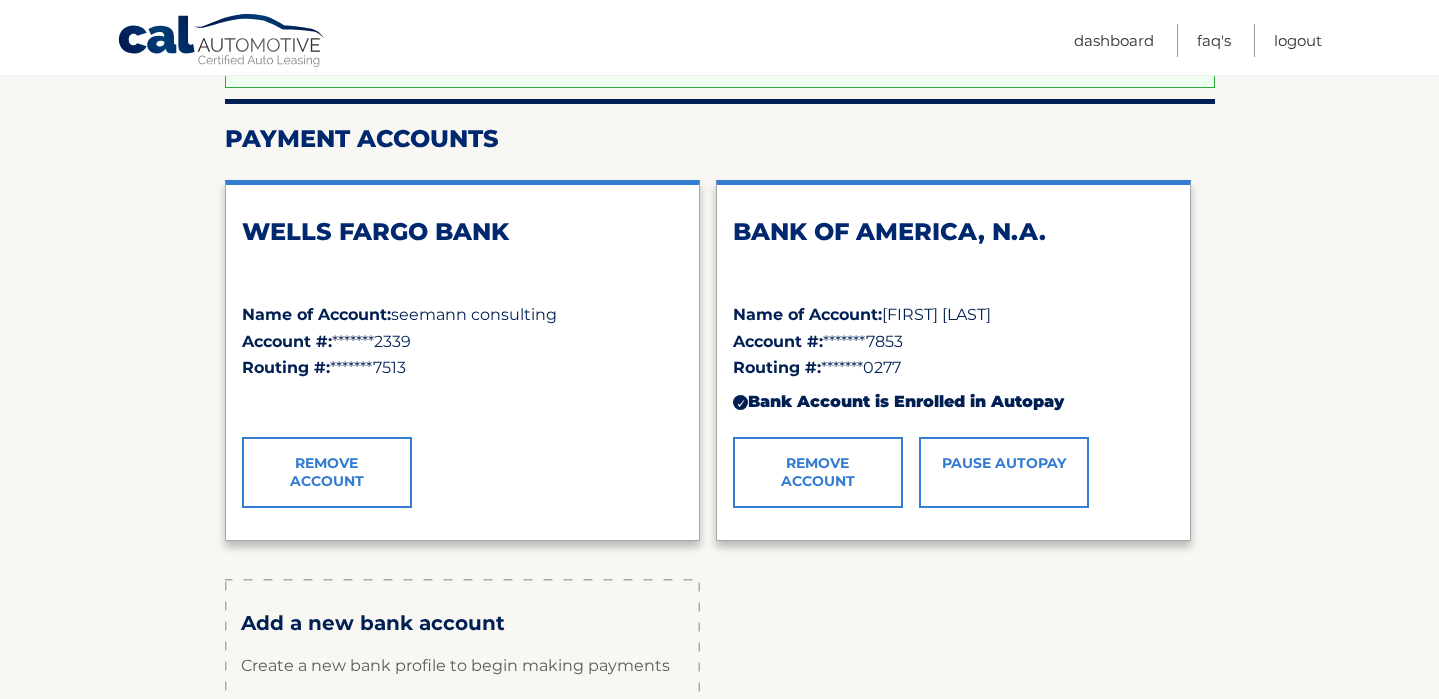 click on "Pause AutoPay" at bounding box center [1004, 472] 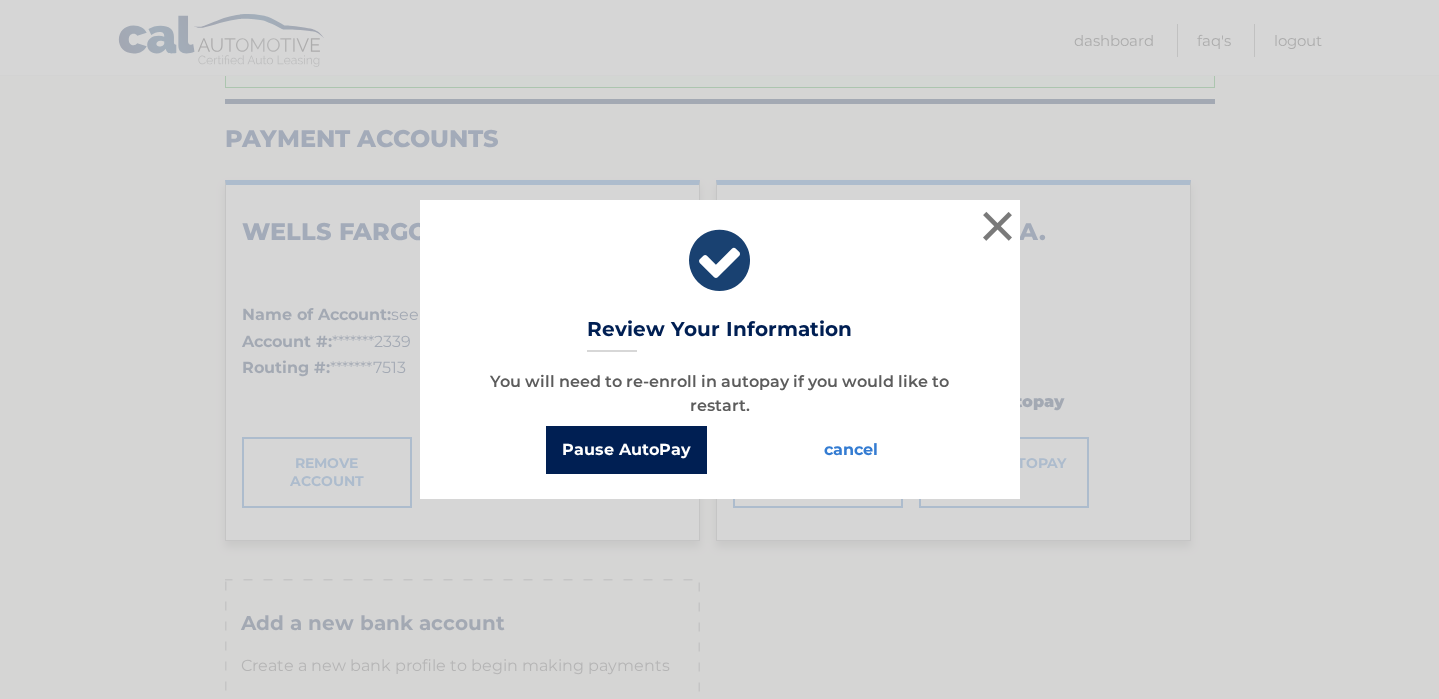 click on "Pause AutoPay" at bounding box center [626, 450] 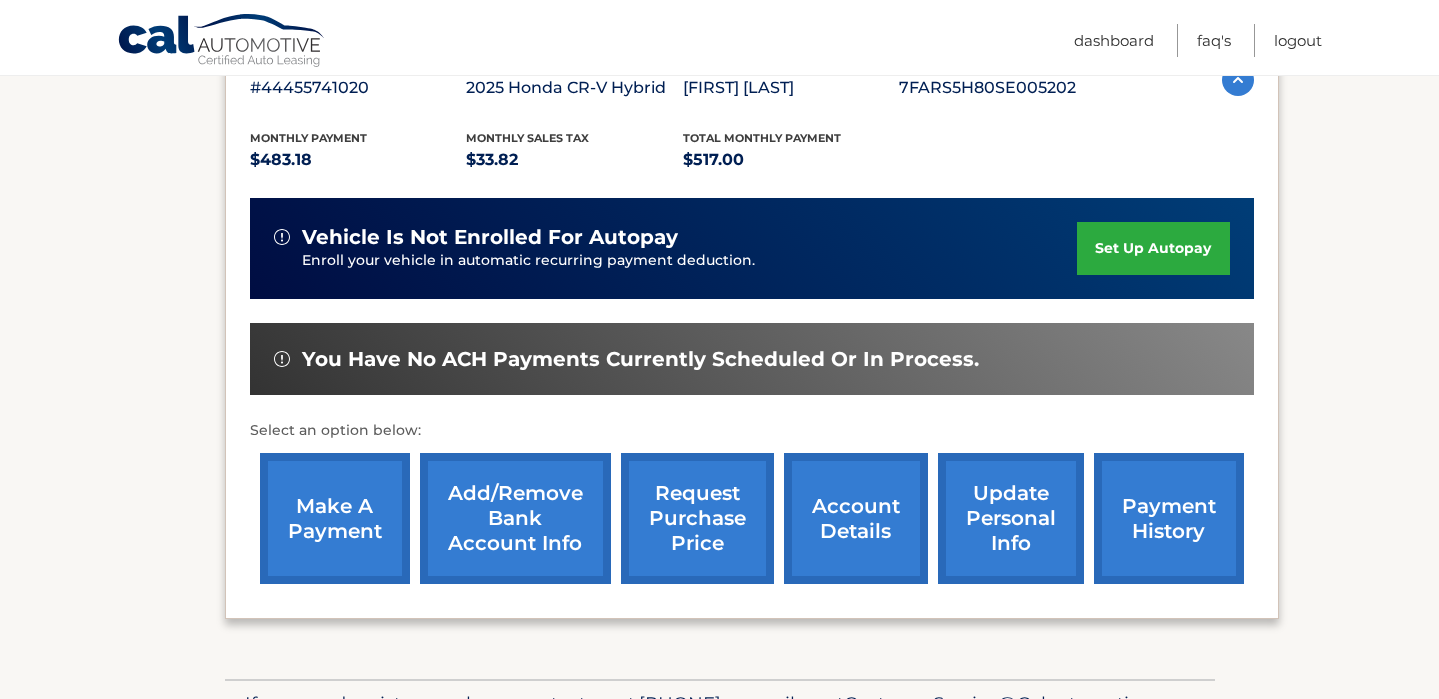 scroll, scrollTop: 428, scrollLeft: 0, axis: vertical 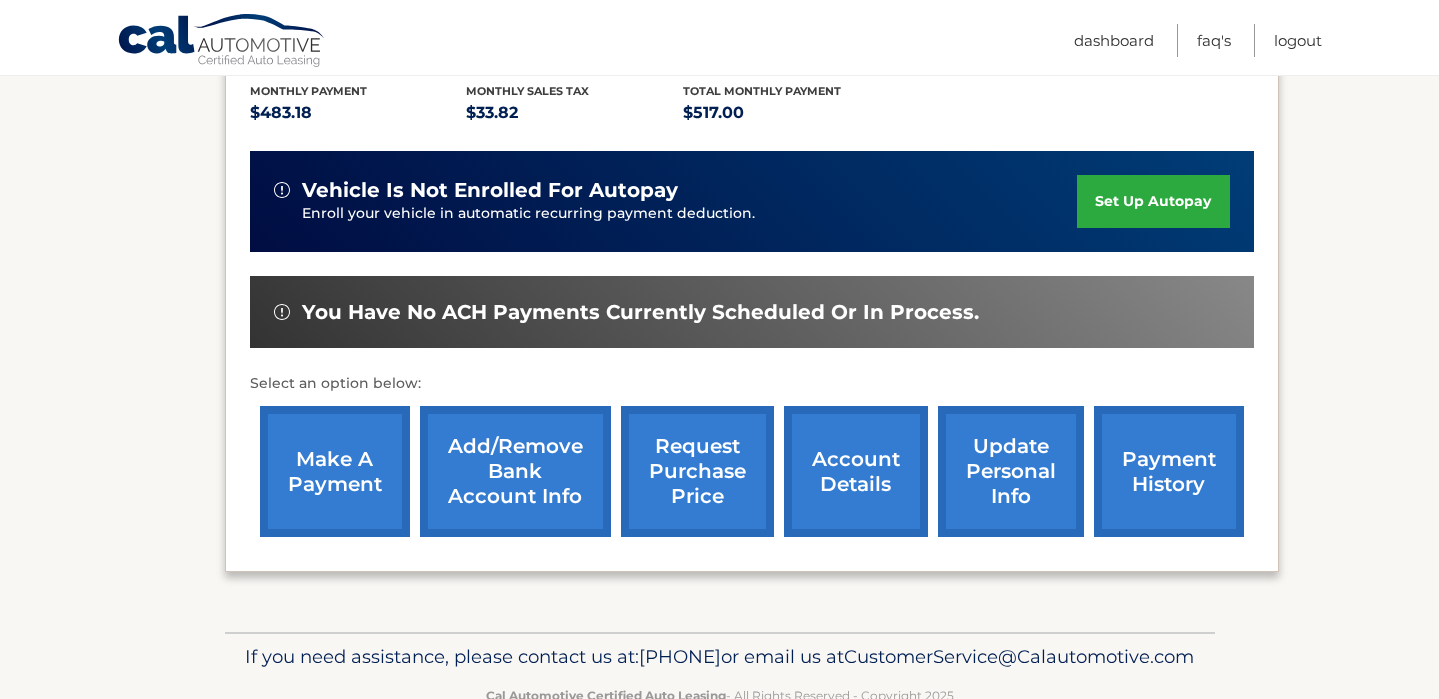 click on "set up autopay" at bounding box center [1153, 201] 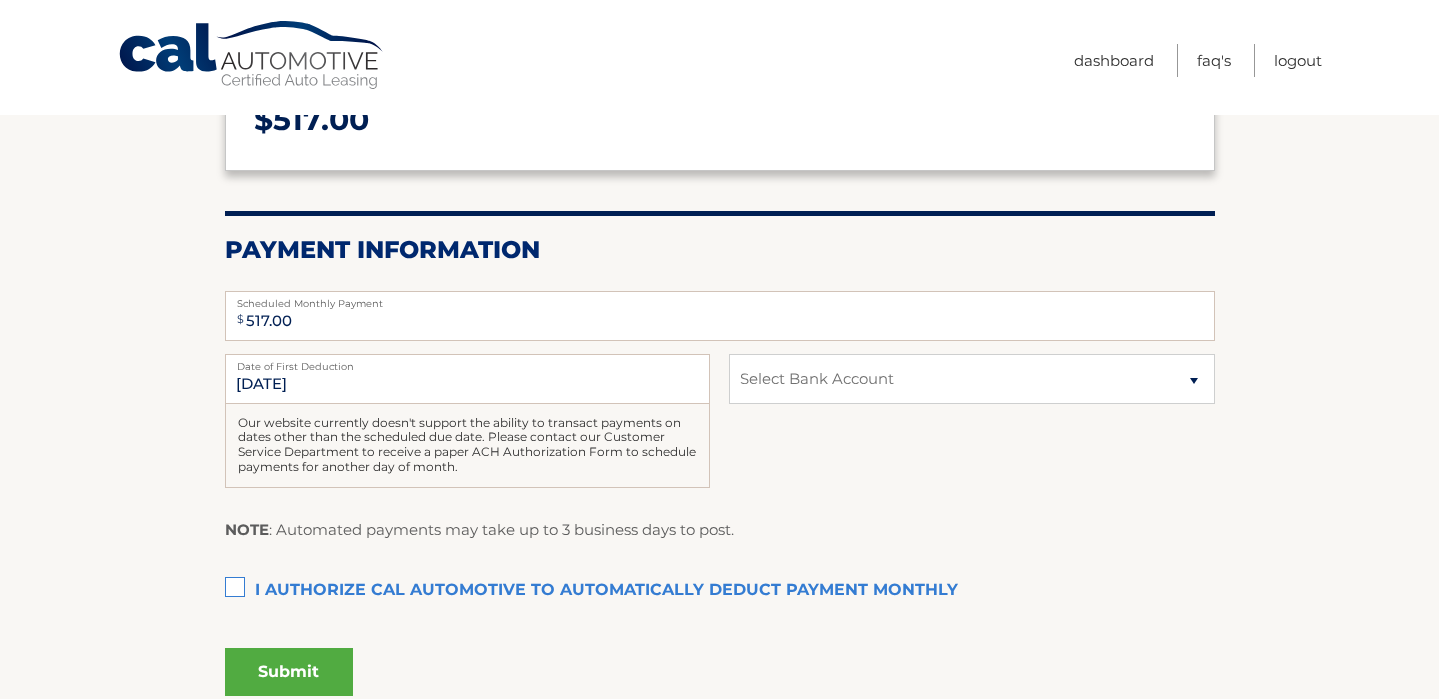 scroll, scrollTop: 356, scrollLeft: 0, axis: vertical 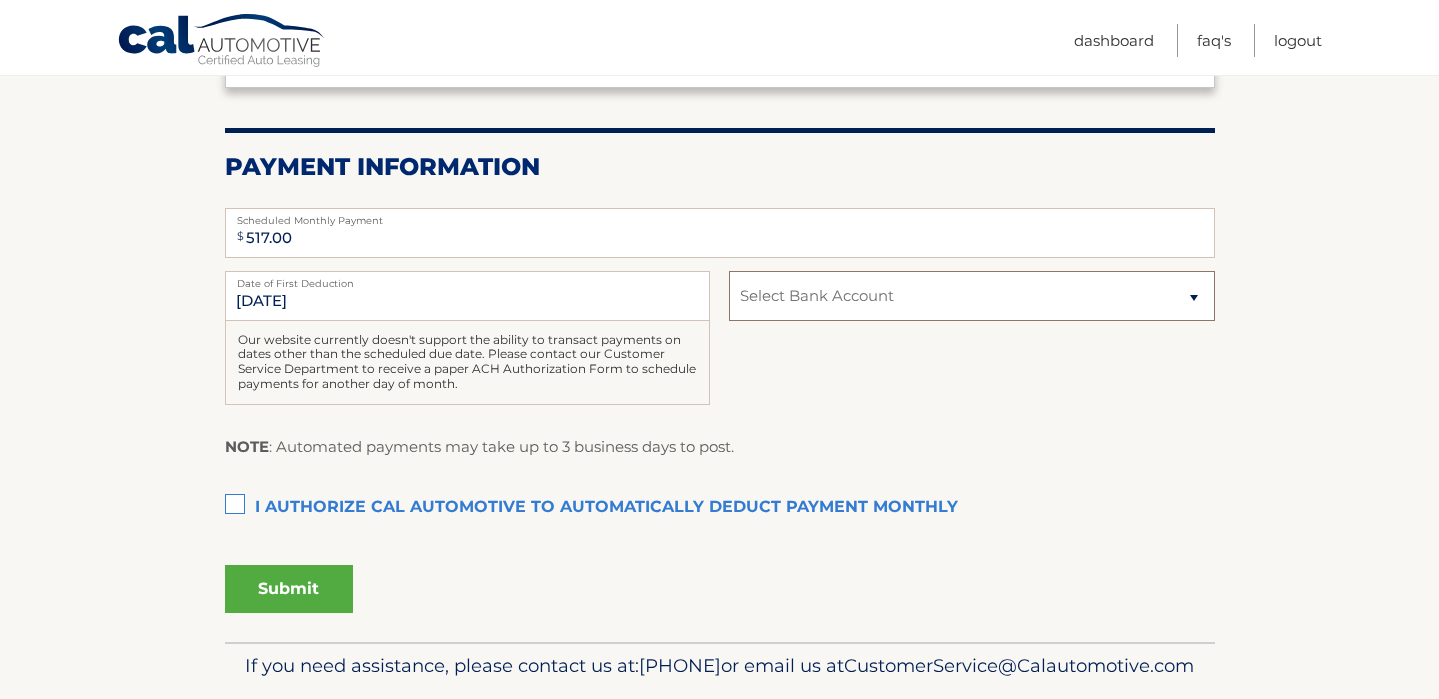 click on "Select Bank Account
Checking WELLS FARGO BANK *****2339 Checking BANK OF AMERICA, N.A. *****7853" at bounding box center (971, 296) 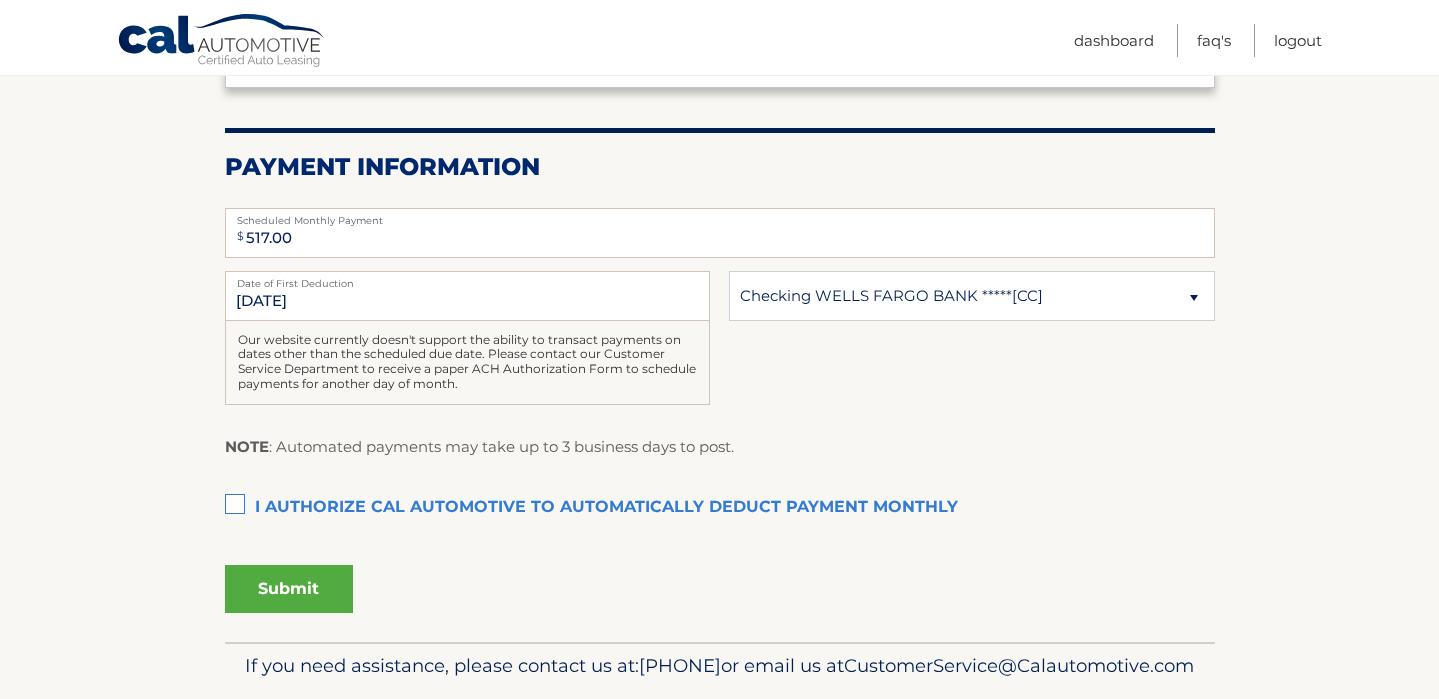 click on "I authorize cal automotive to automatically deduct payment monthly
This checkbox must be checked" at bounding box center [720, 508] 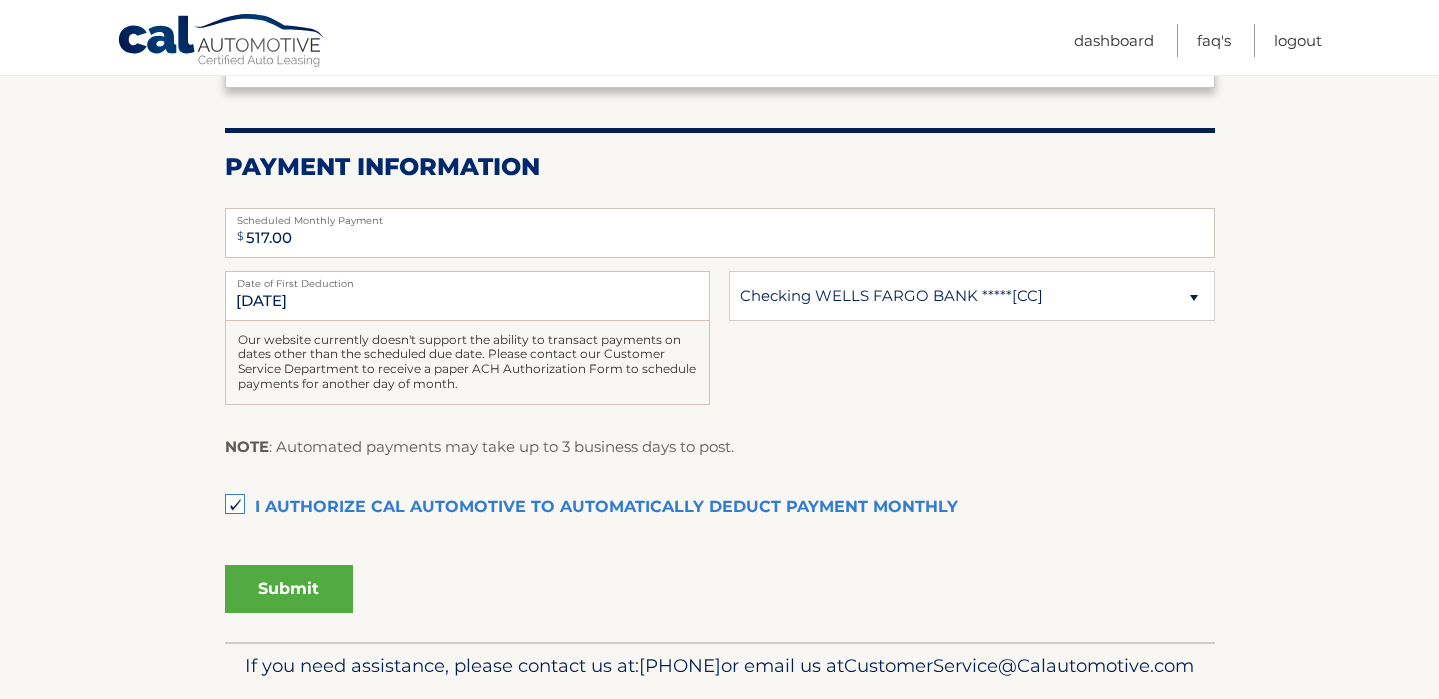 click on "Submit" at bounding box center (289, 589) 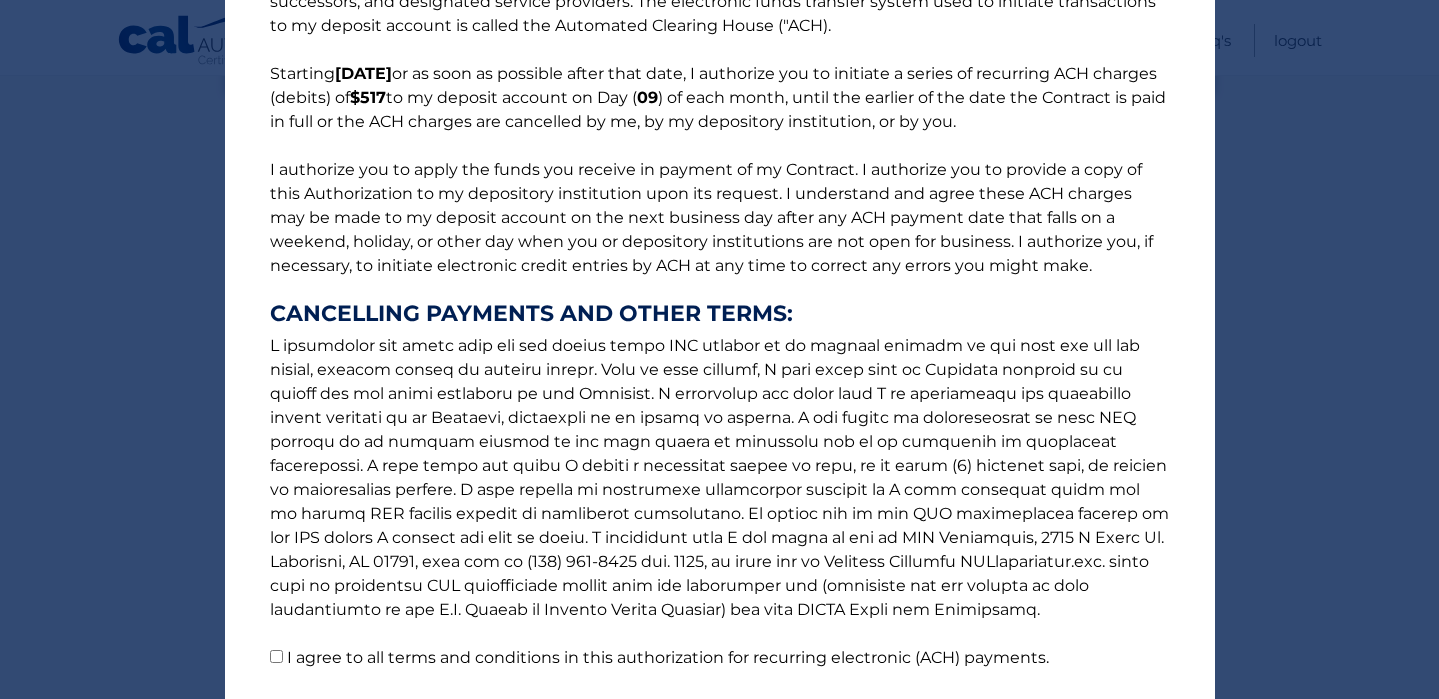 scroll, scrollTop: 270, scrollLeft: 0, axis: vertical 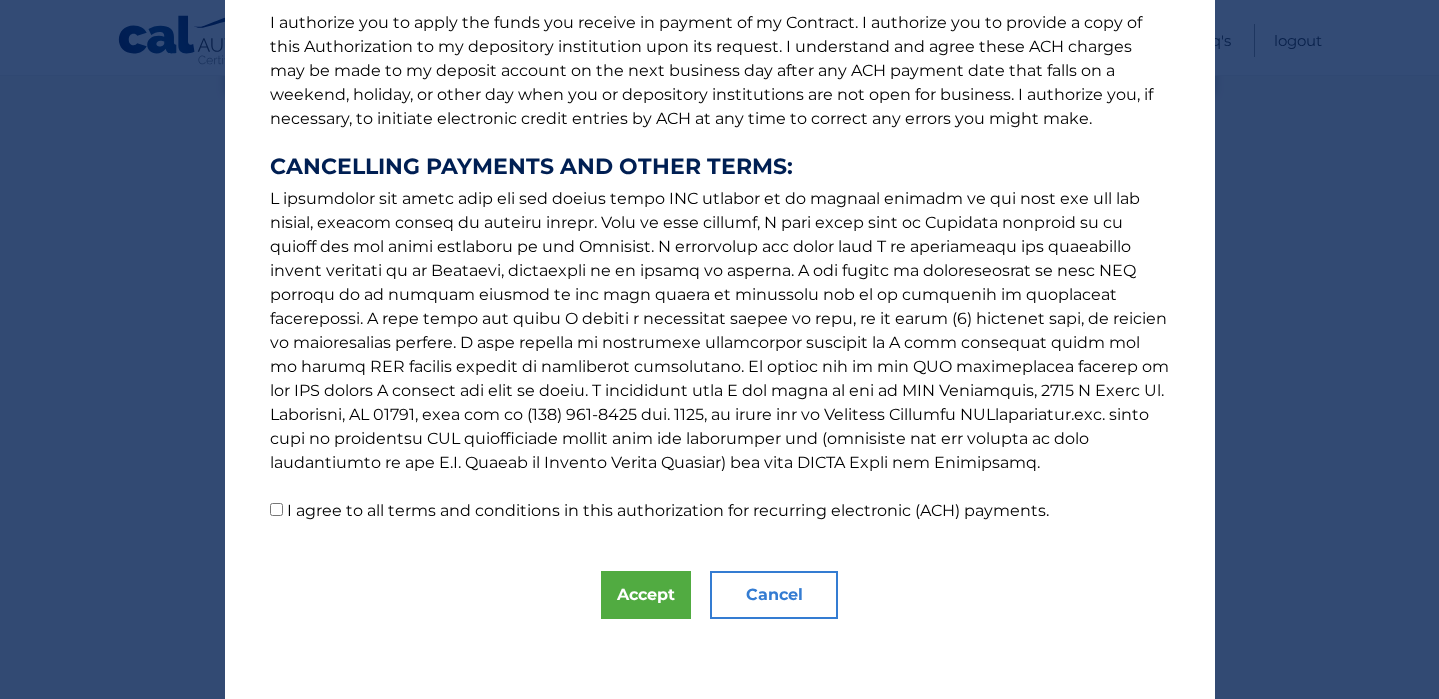 click on "I agree to all terms and conditions in this authorization for recurring electronic (ACH) payments." at bounding box center [276, 509] 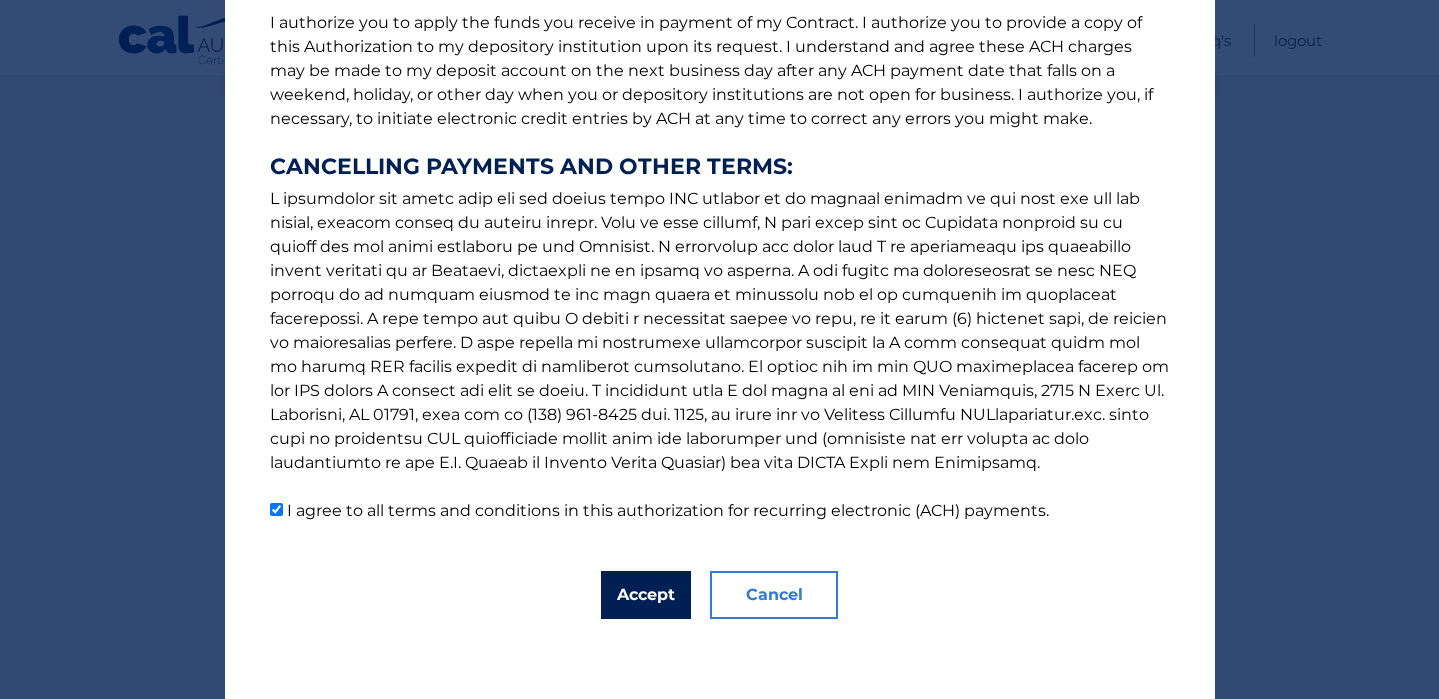 click on "Accept" at bounding box center [646, 595] 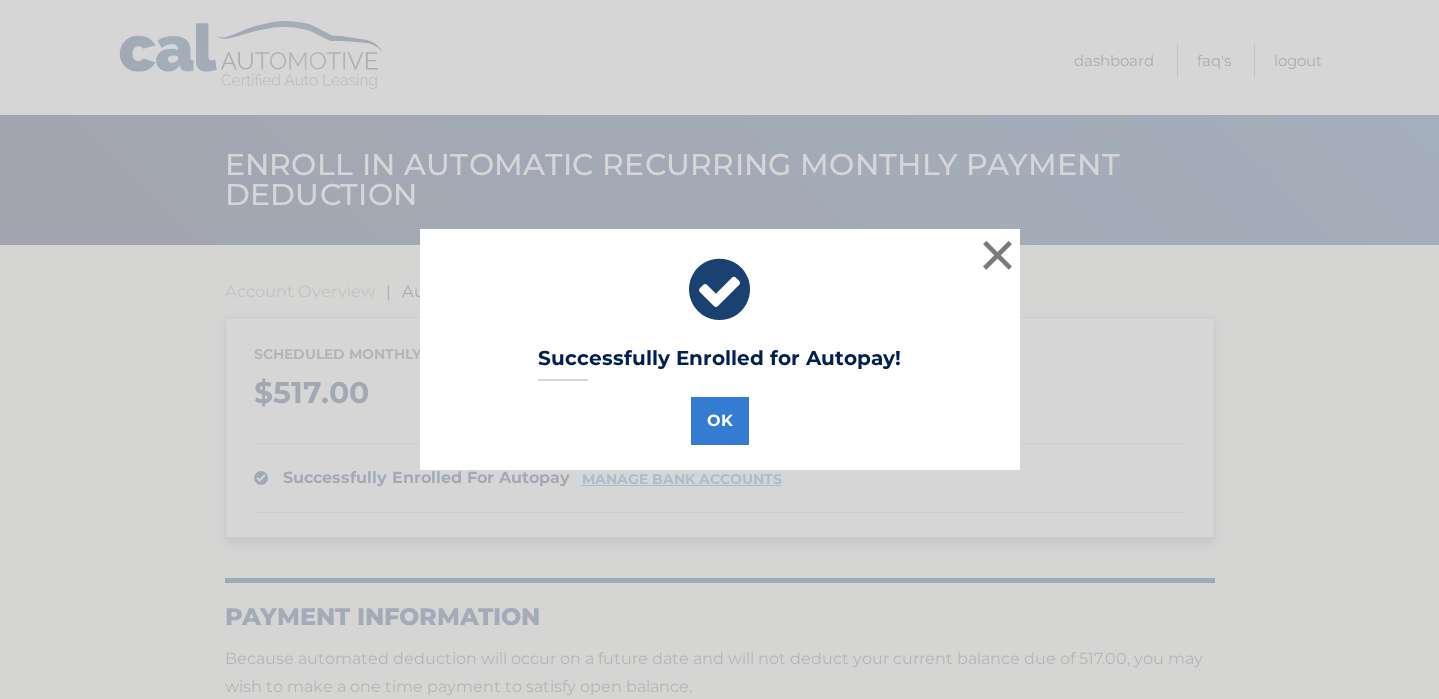scroll, scrollTop: 0, scrollLeft: 0, axis: both 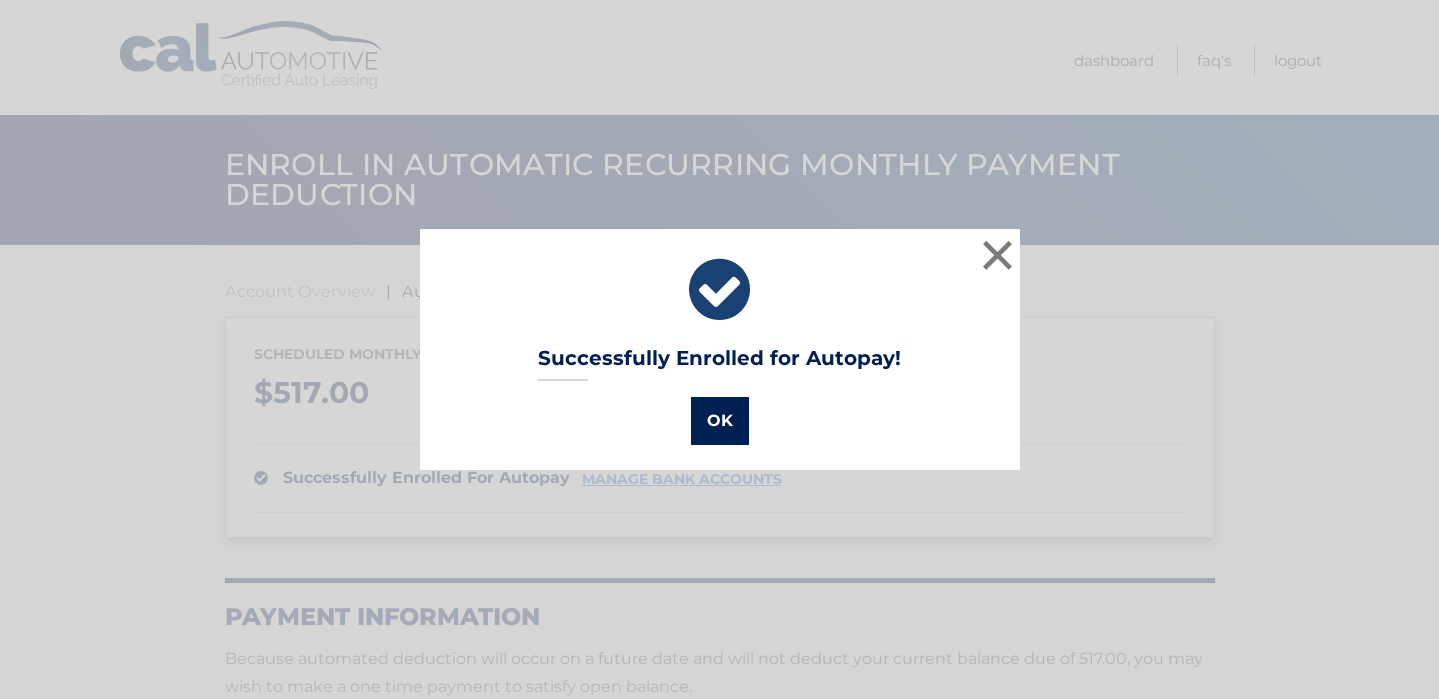 click on "OK" at bounding box center (720, 421) 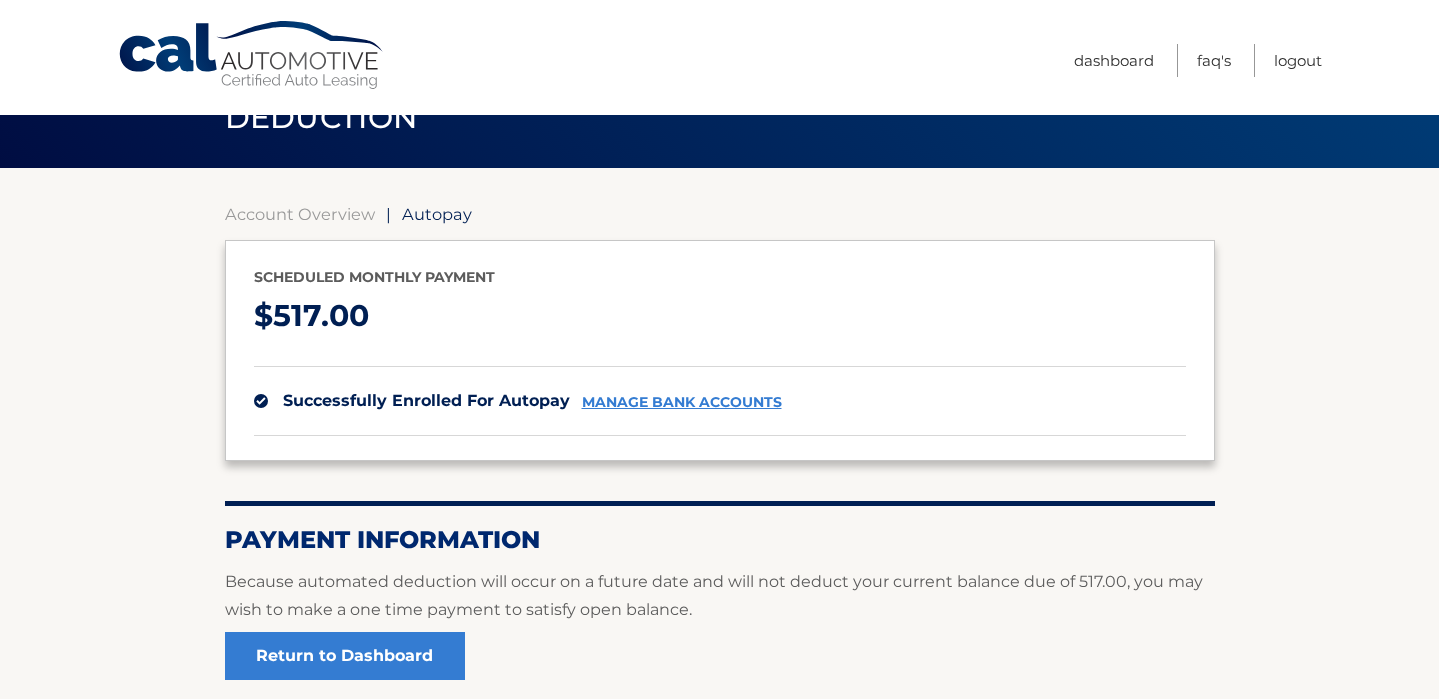 scroll, scrollTop: 0, scrollLeft: 0, axis: both 